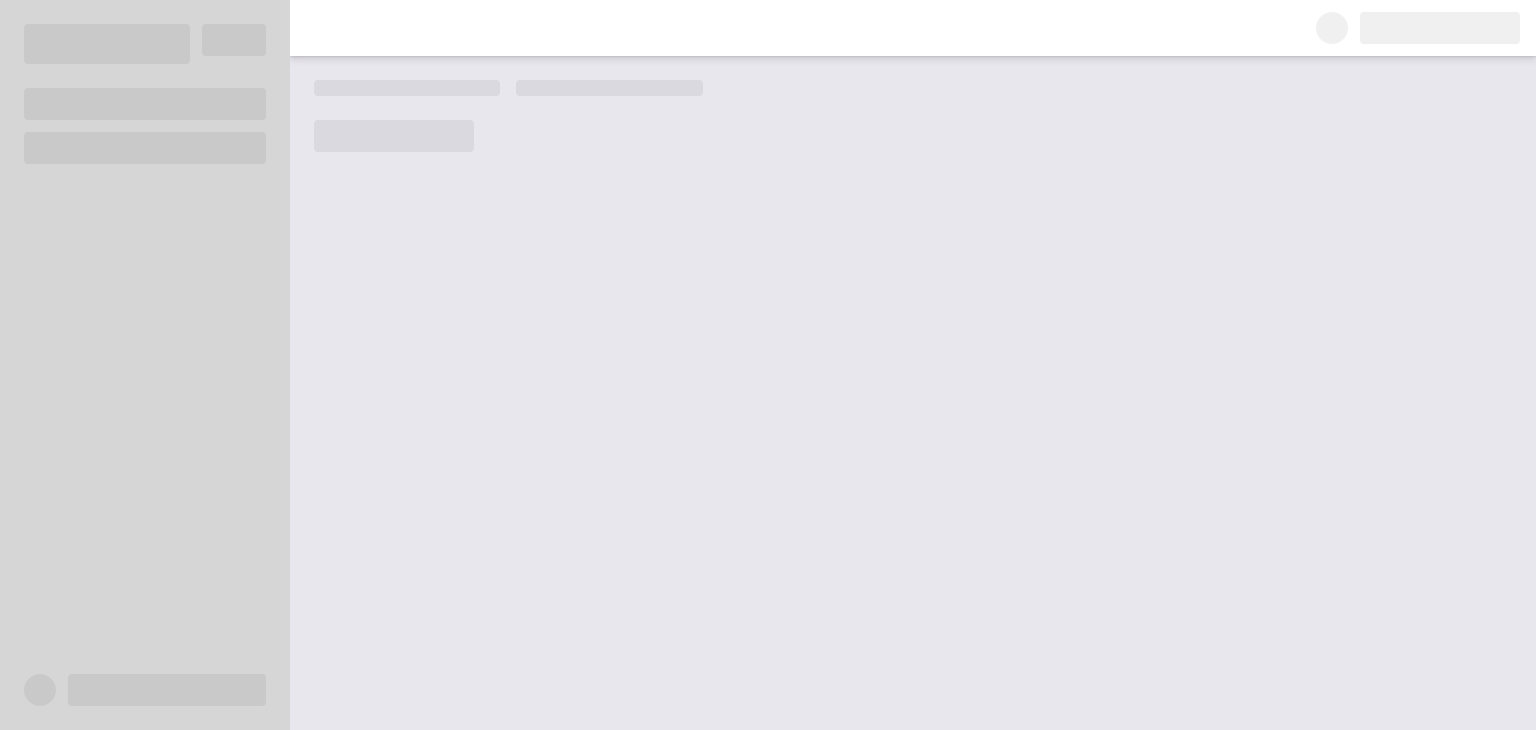scroll, scrollTop: 0, scrollLeft: 0, axis: both 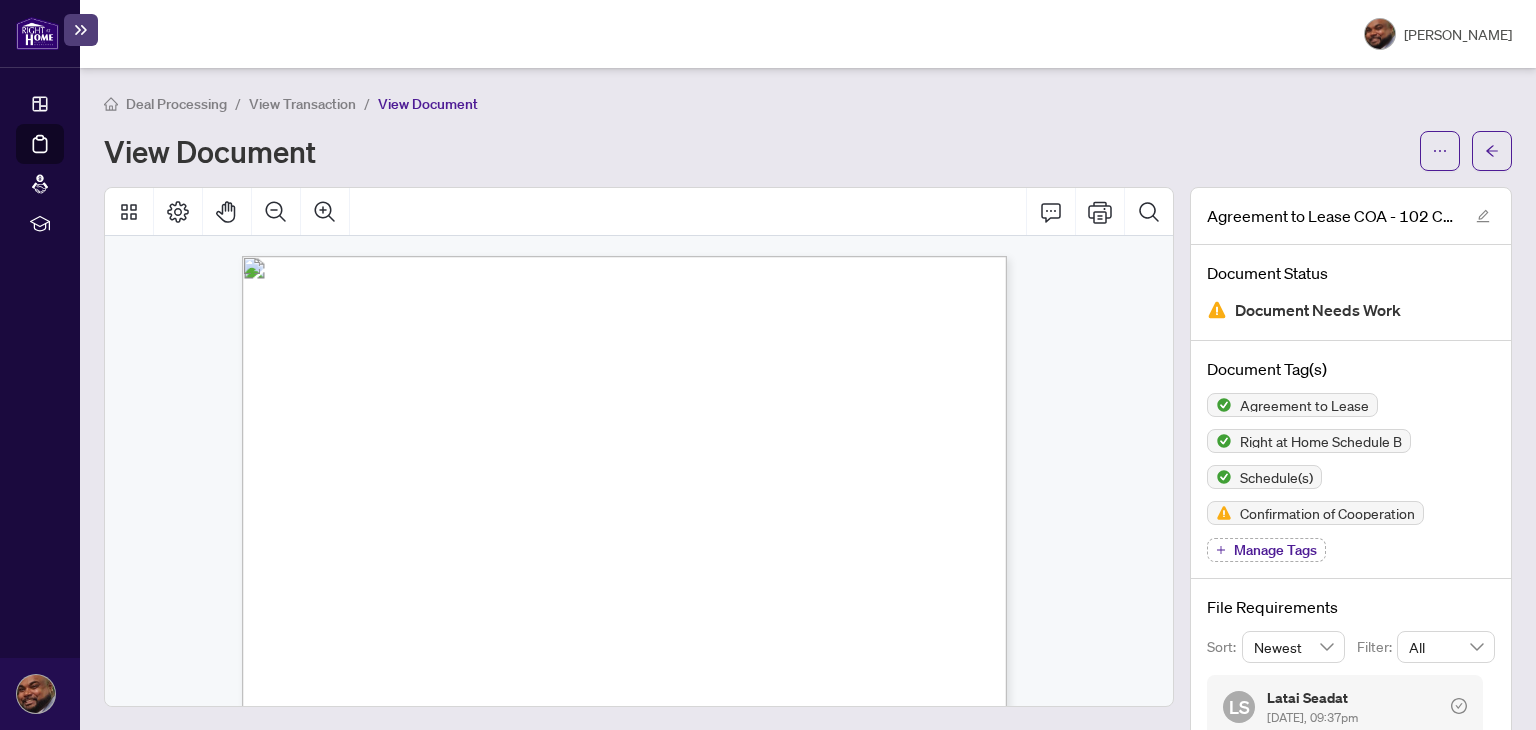 click at bounding box center [37, 33] 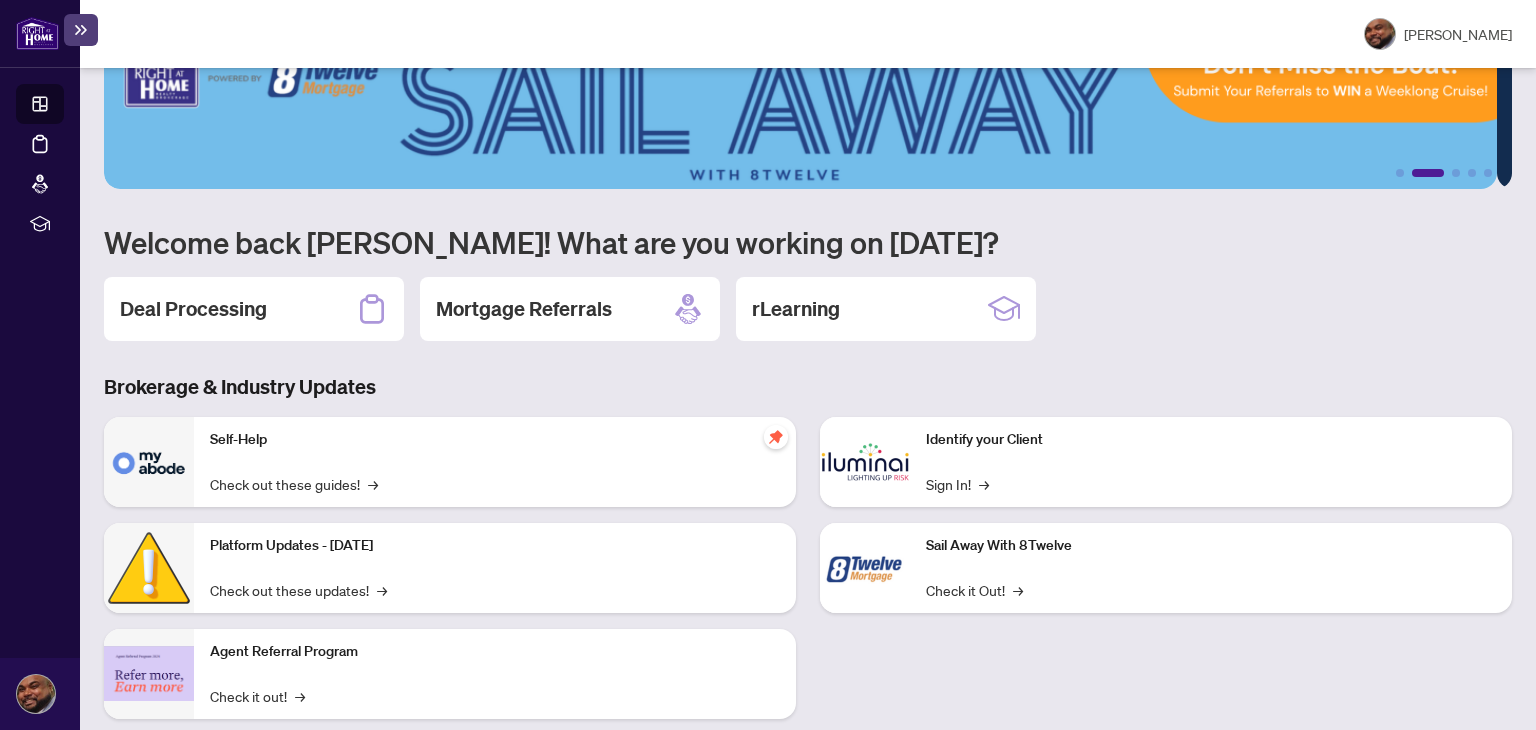 scroll, scrollTop: 0, scrollLeft: 0, axis: both 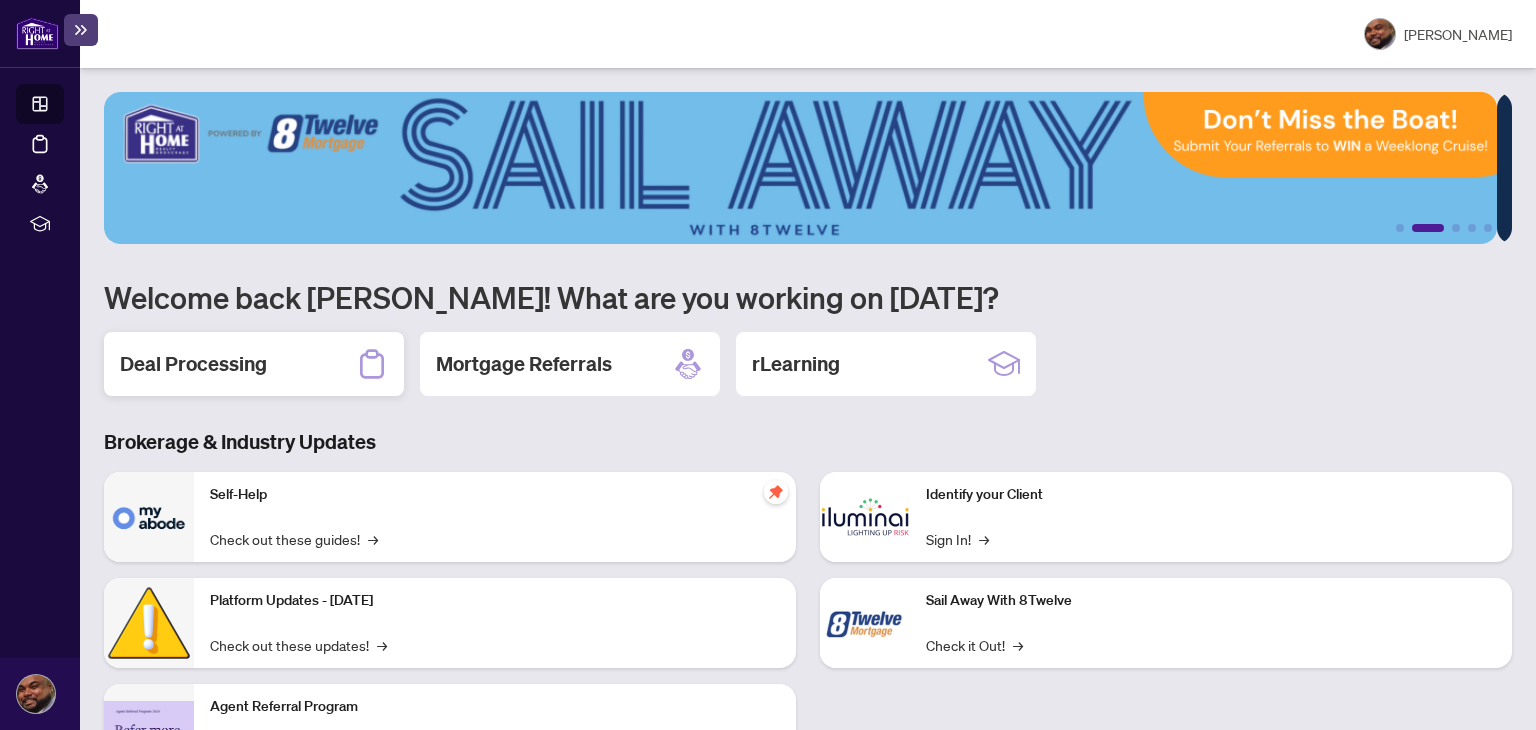 click on "Deal Processing" at bounding box center [254, 364] 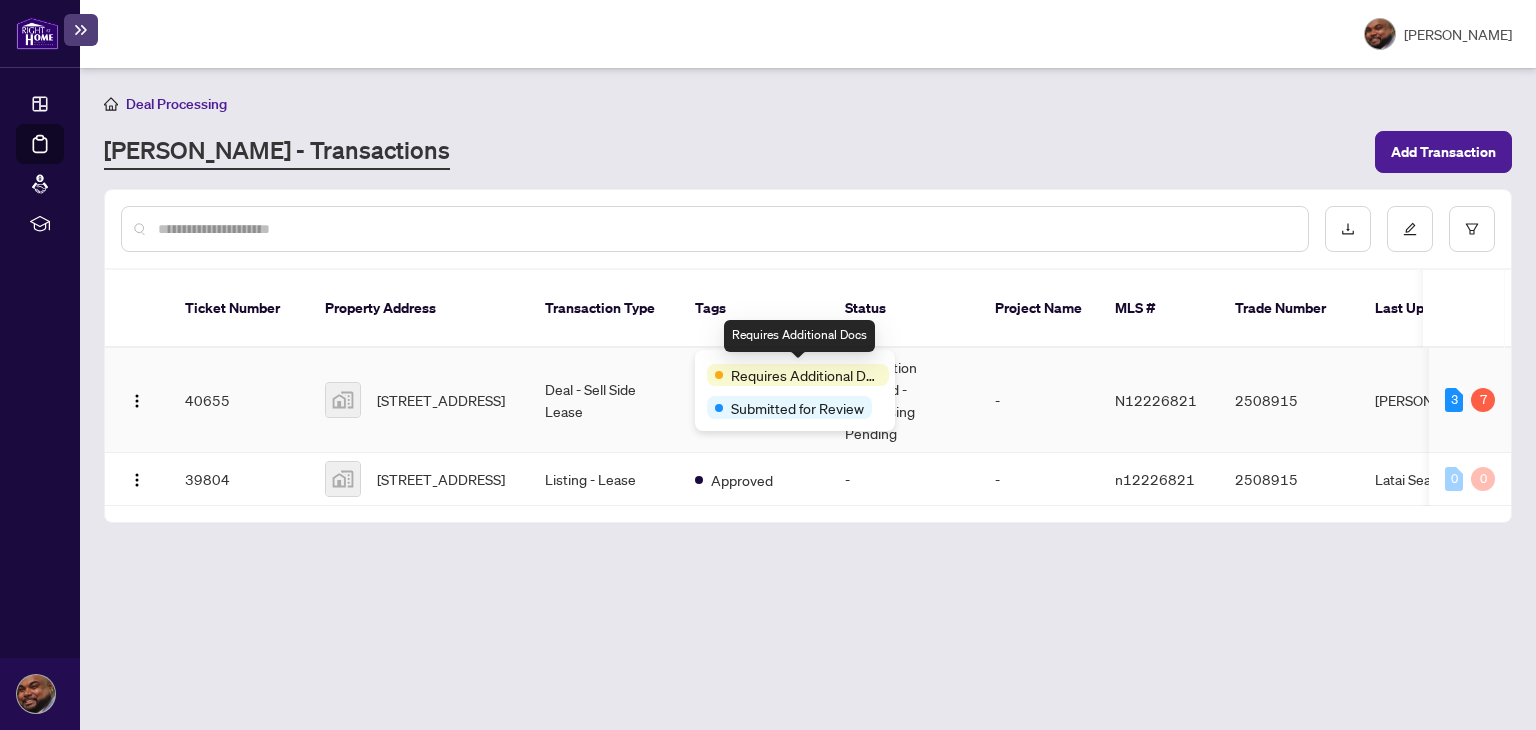 click on "Requires Additional Docs" at bounding box center [806, 375] 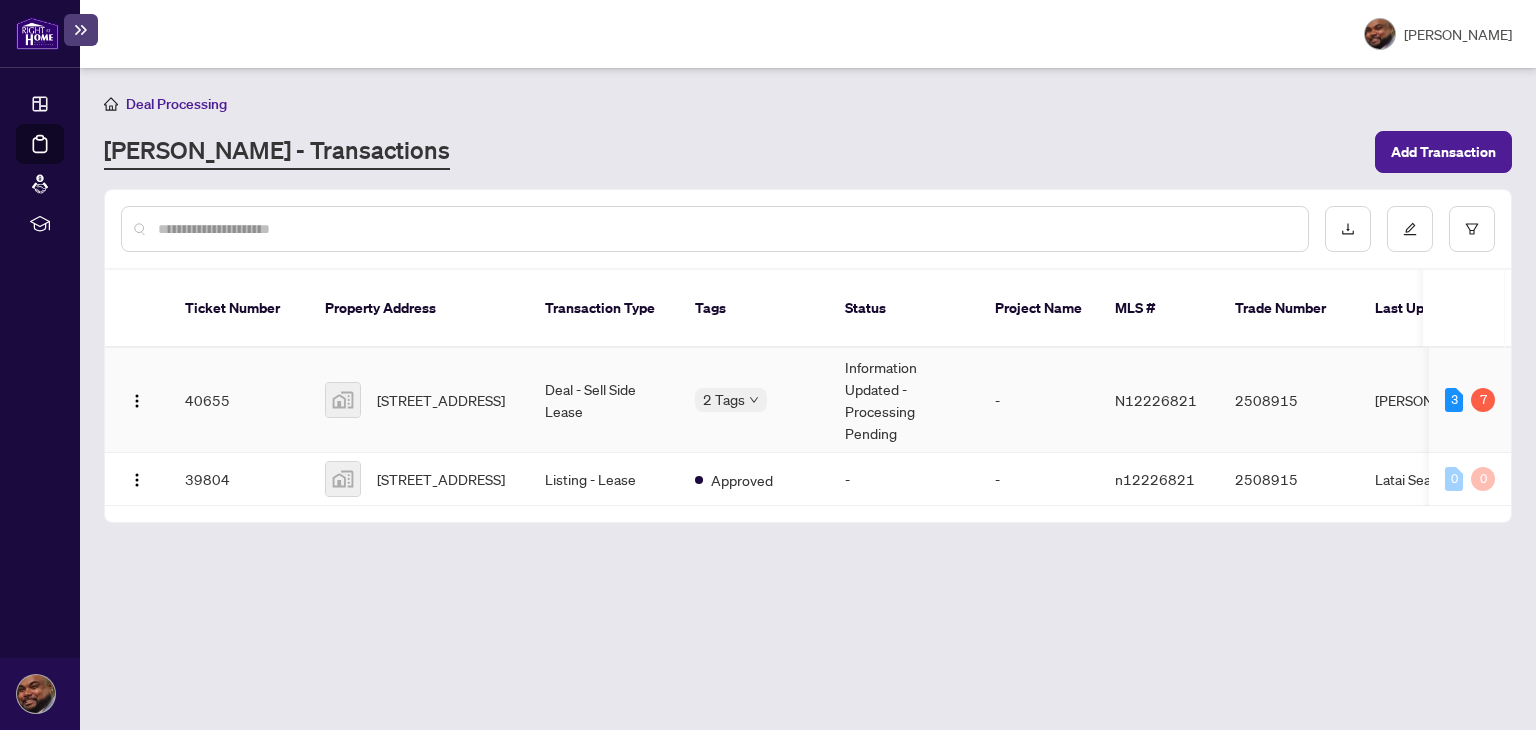click at bounding box center [343, 400] 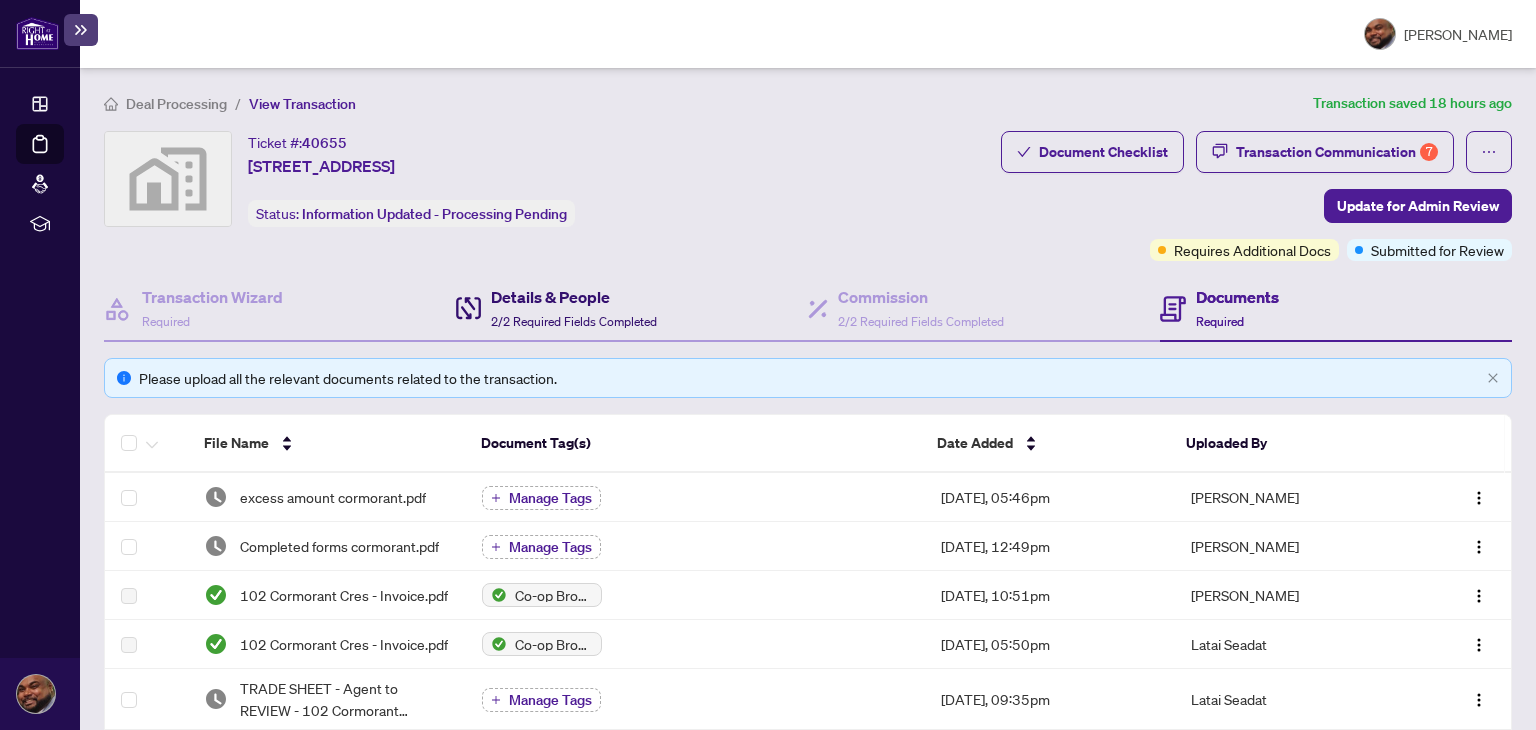 click on "Details & People" at bounding box center (574, 297) 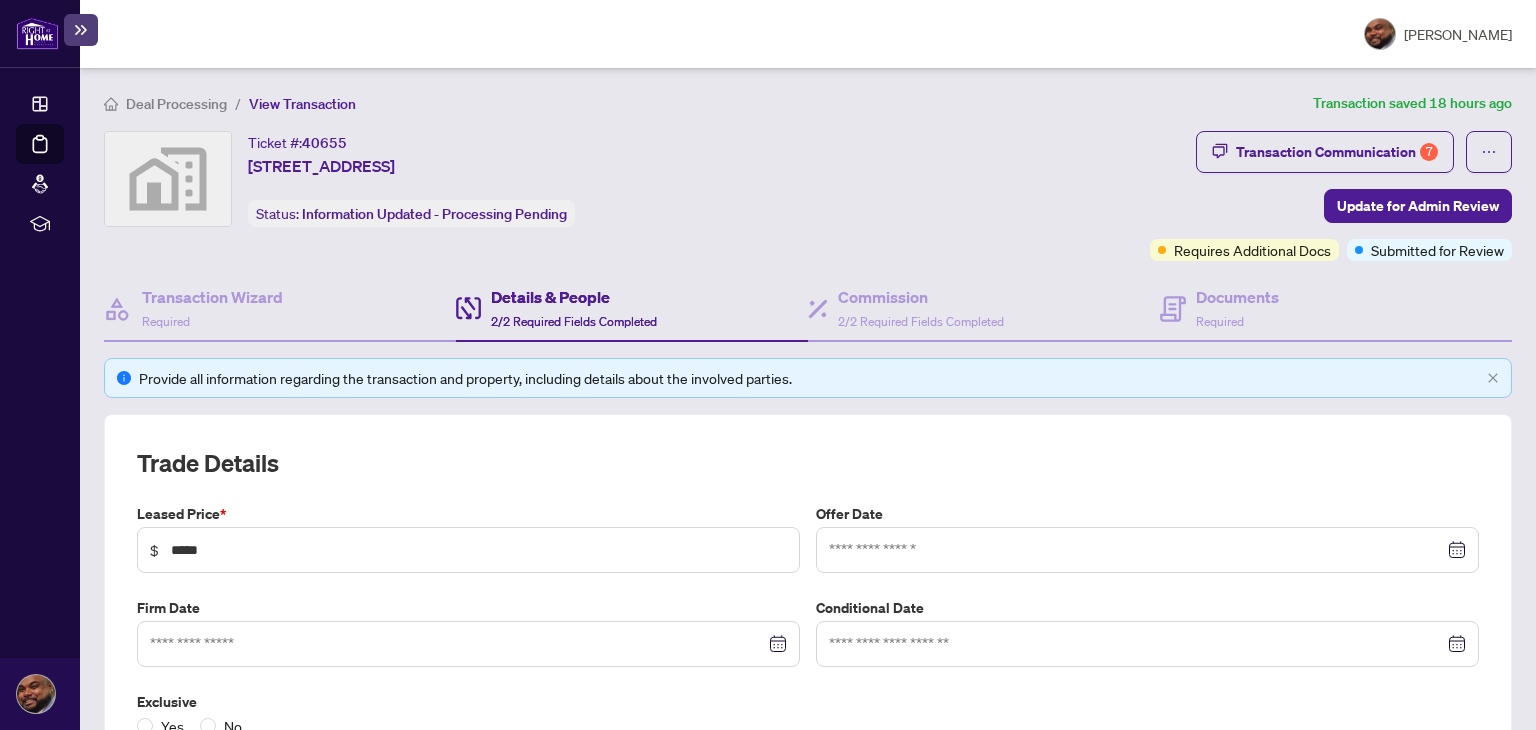 type on "**********" 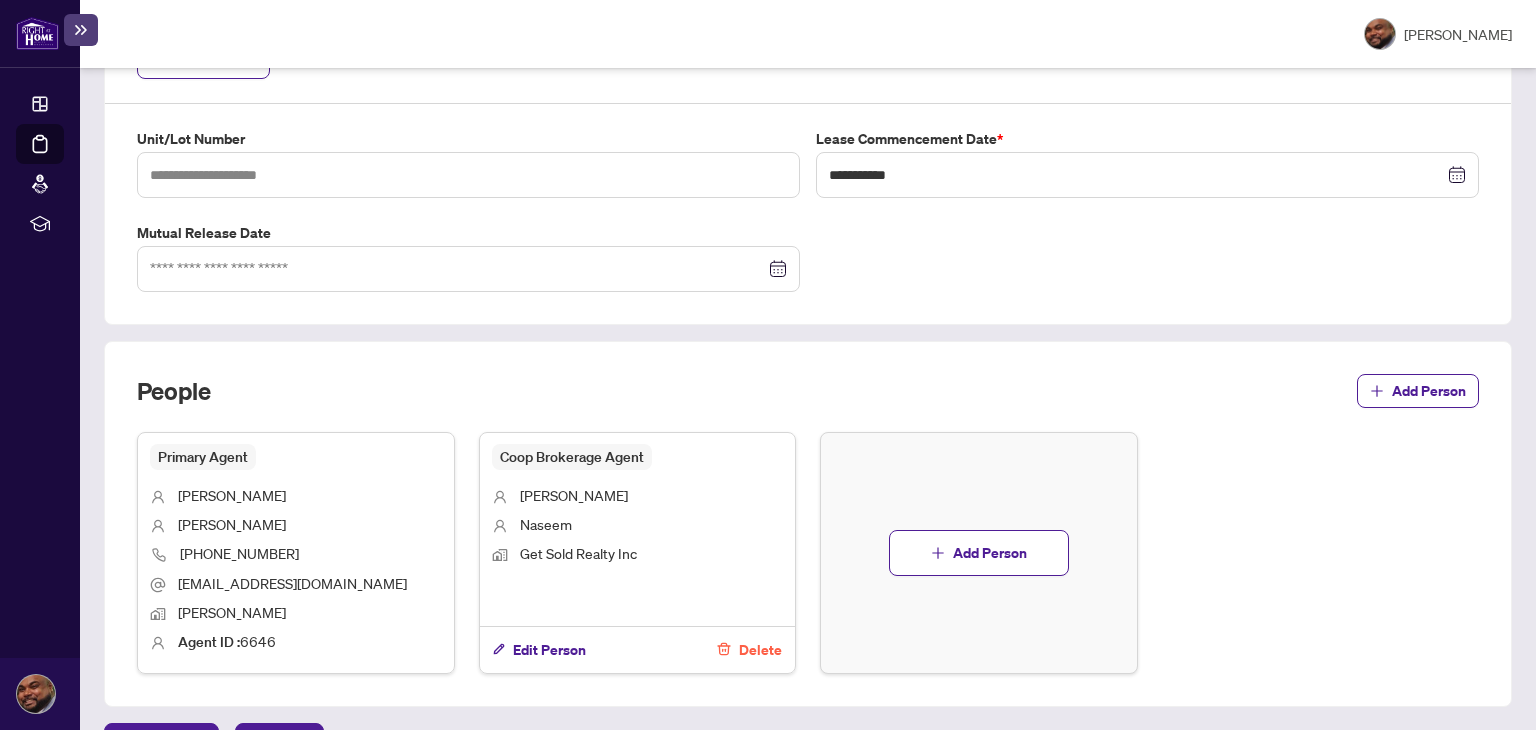 scroll, scrollTop: 1380, scrollLeft: 0, axis: vertical 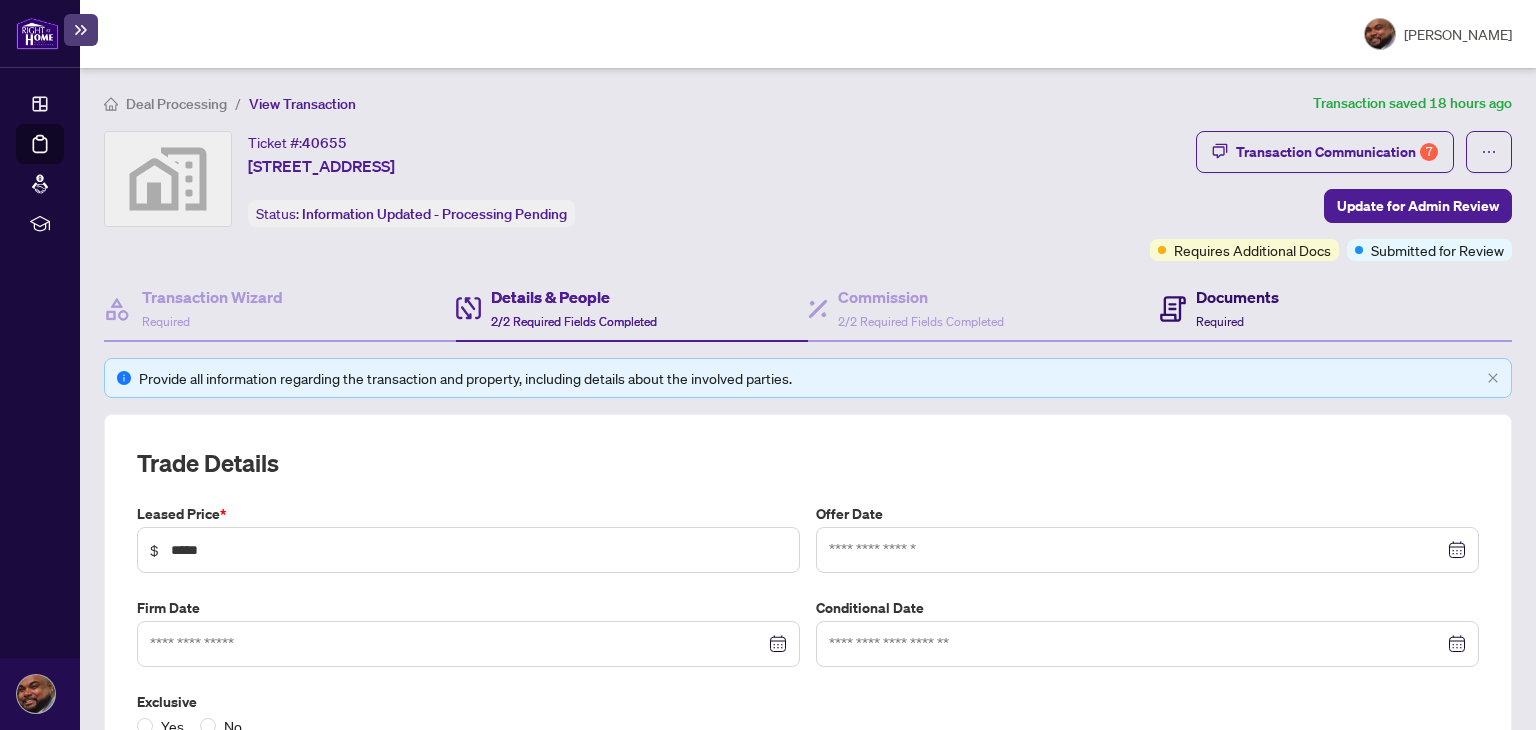 click on "Documents" at bounding box center [1237, 297] 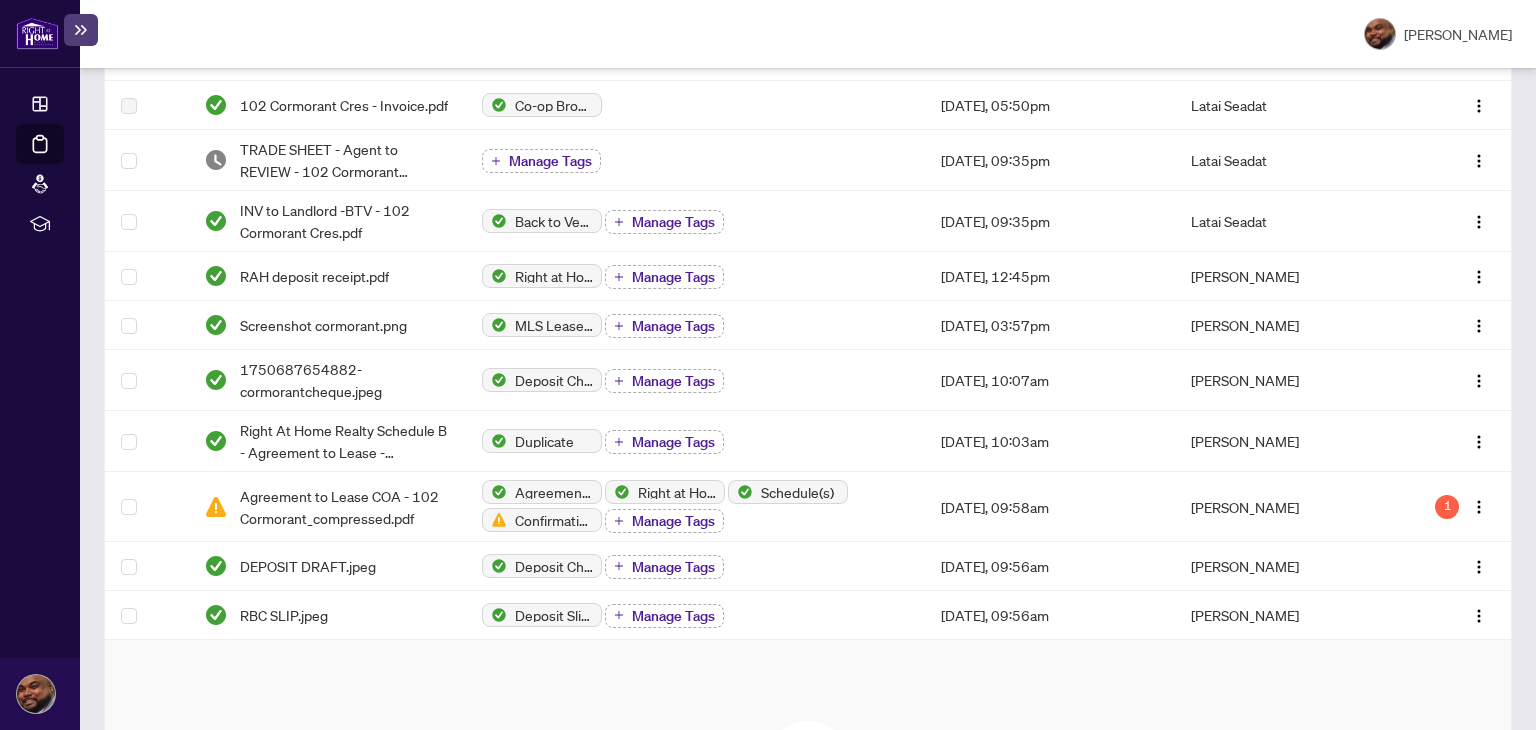 scroll, scrollTop: 551, scrollLeft: 0, axis: vertical 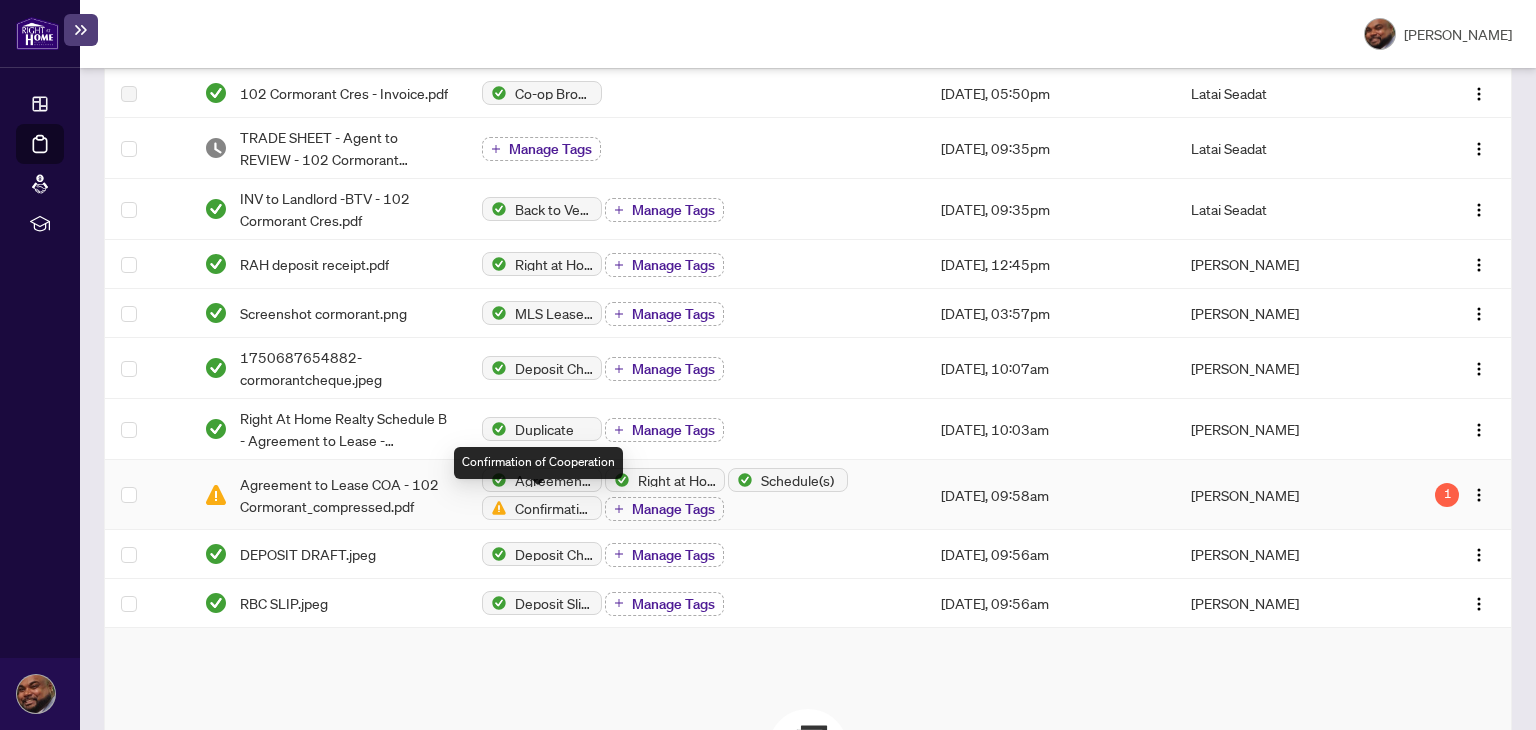 click on "Confirmation of Cooperation" at bounding box center [554, 508] 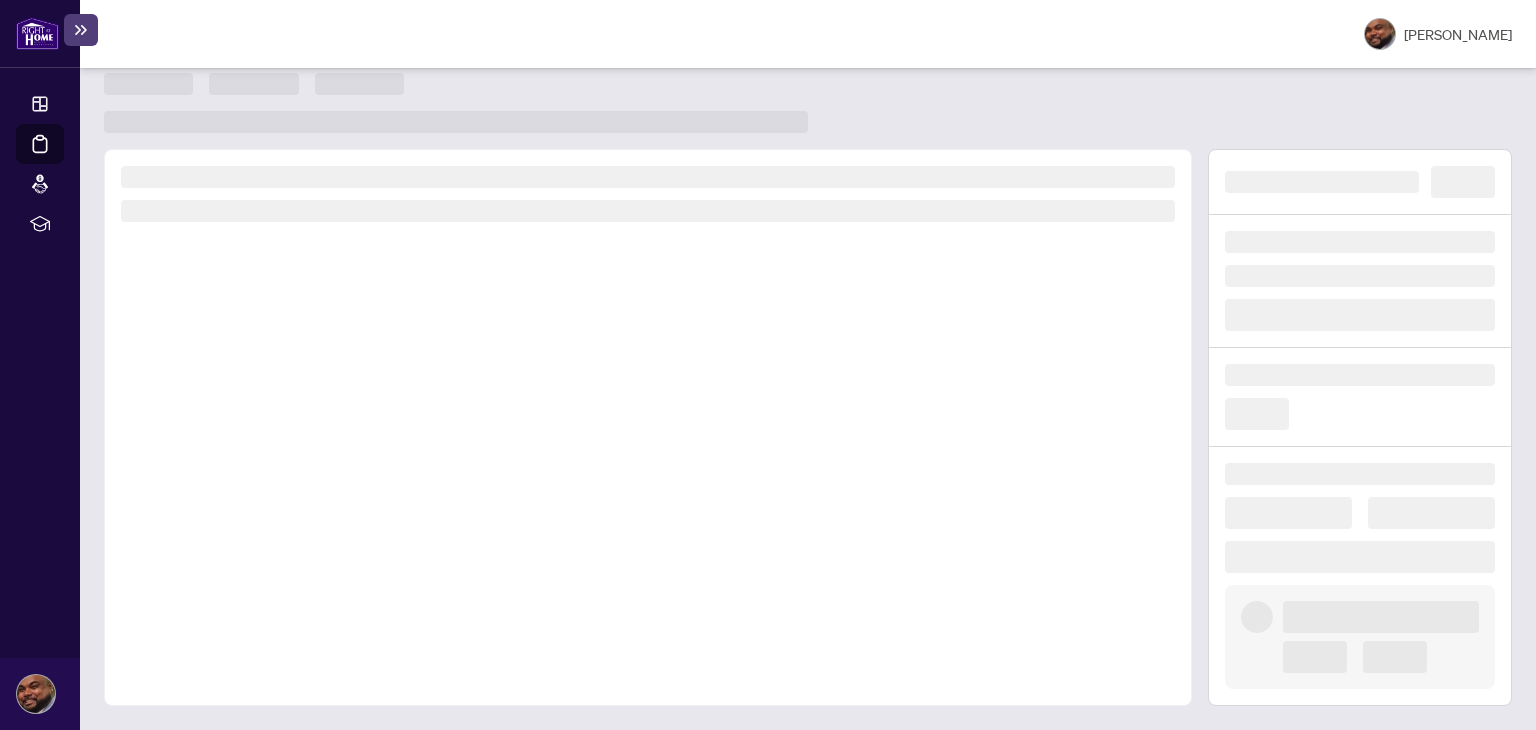 scroll, scrollTop: 18, scrollLeft: 0, axis: vertical 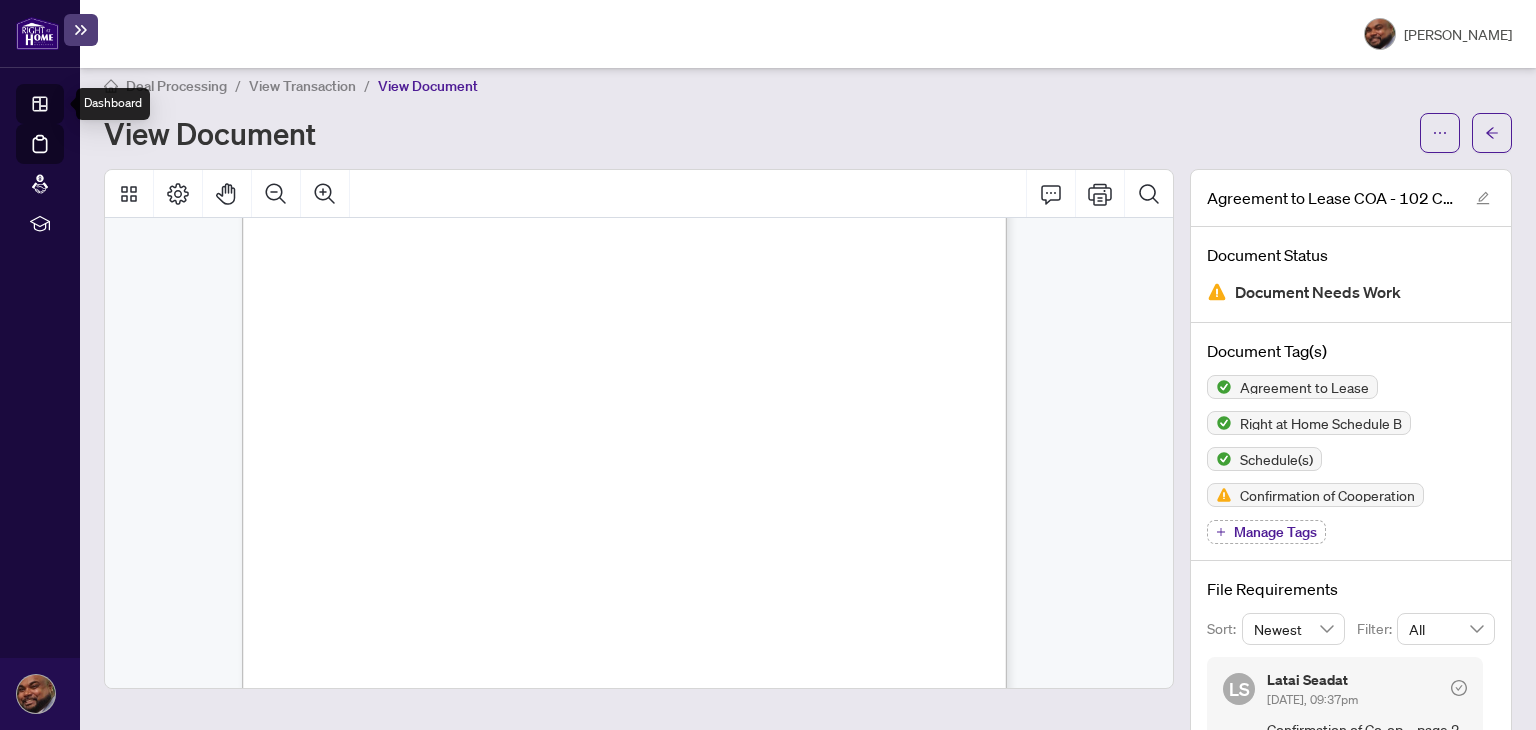 click on "Dashboard" at bounding box center [62, 107] 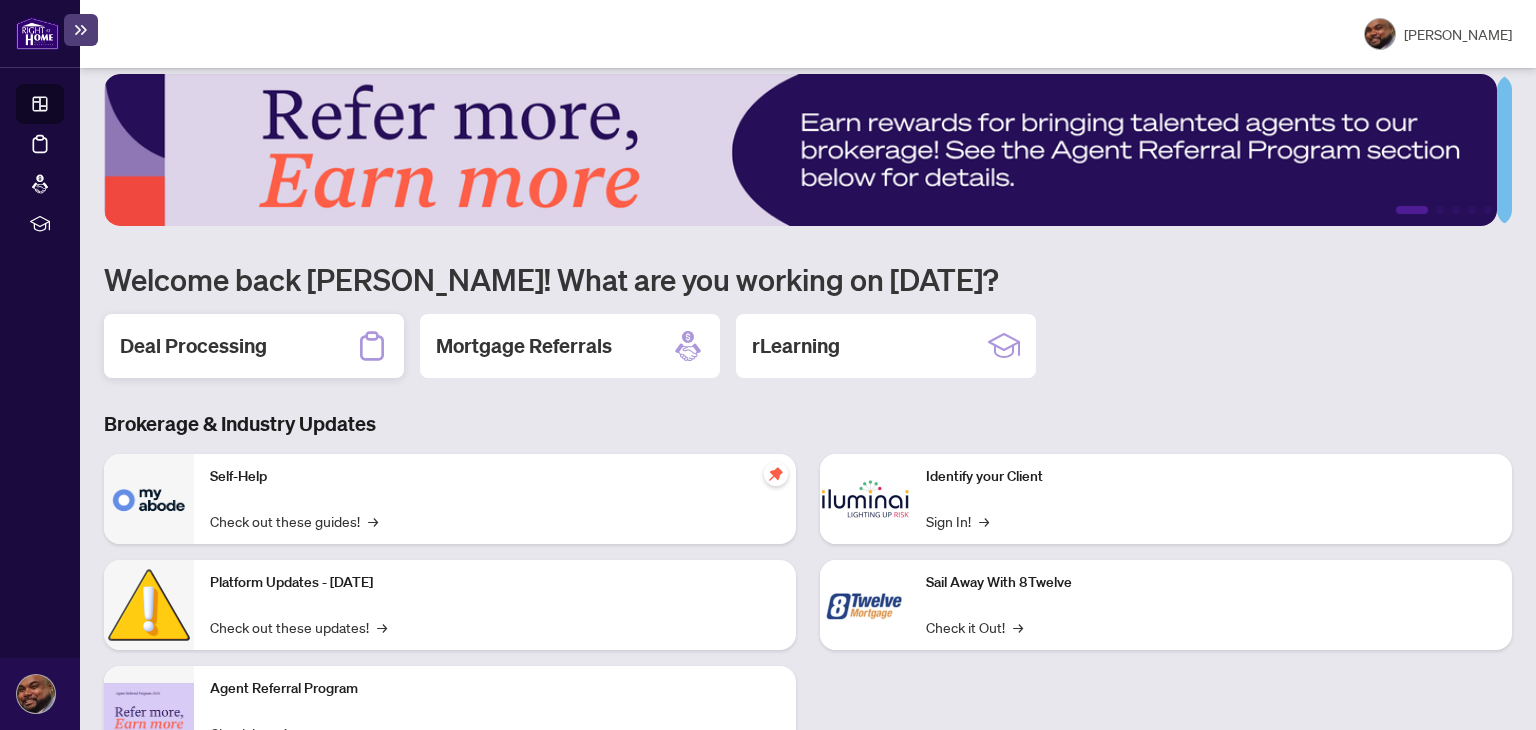 click on "Deal Processing" at bounding box center [193, 346] 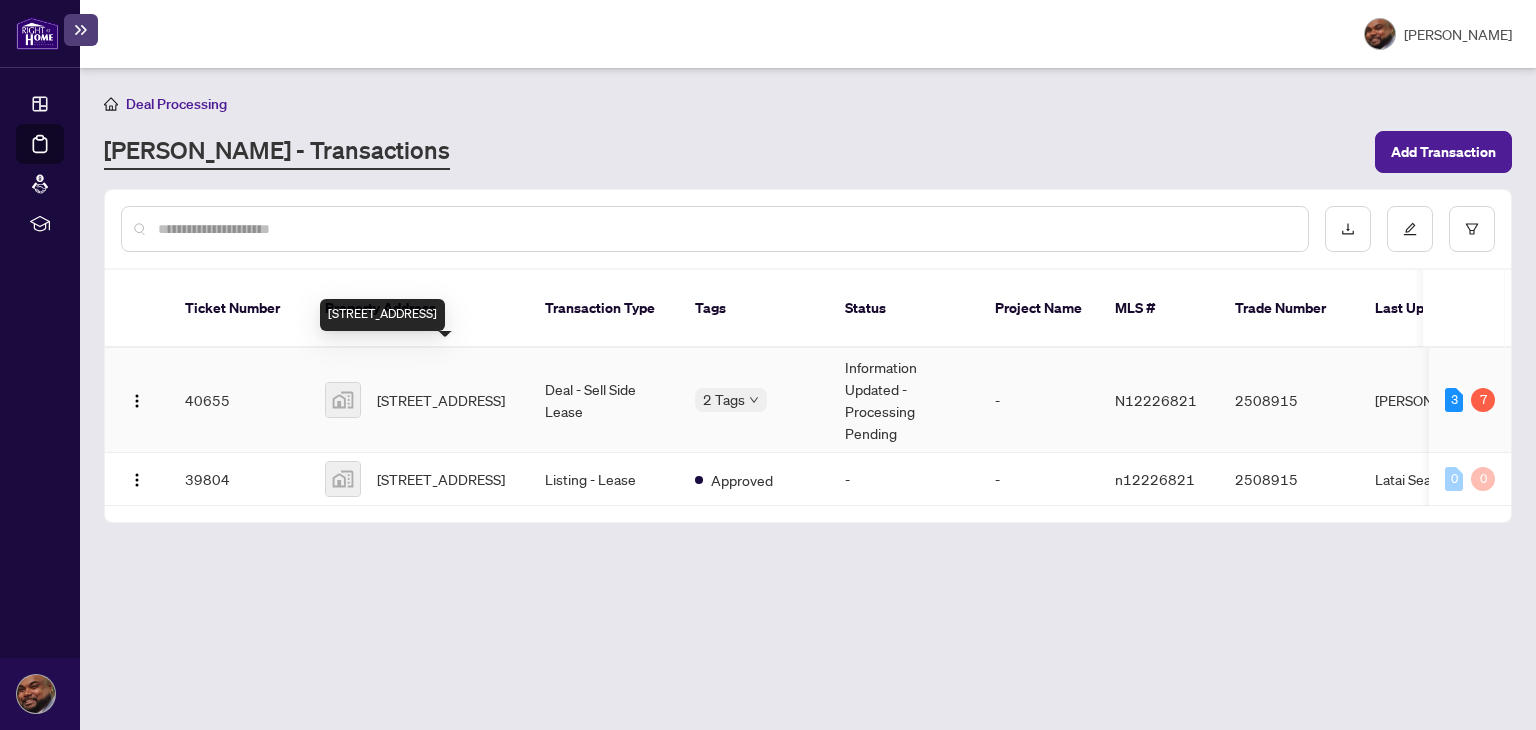 click on "[STREET_ADDRESS]" at bounding box center (441, 400) 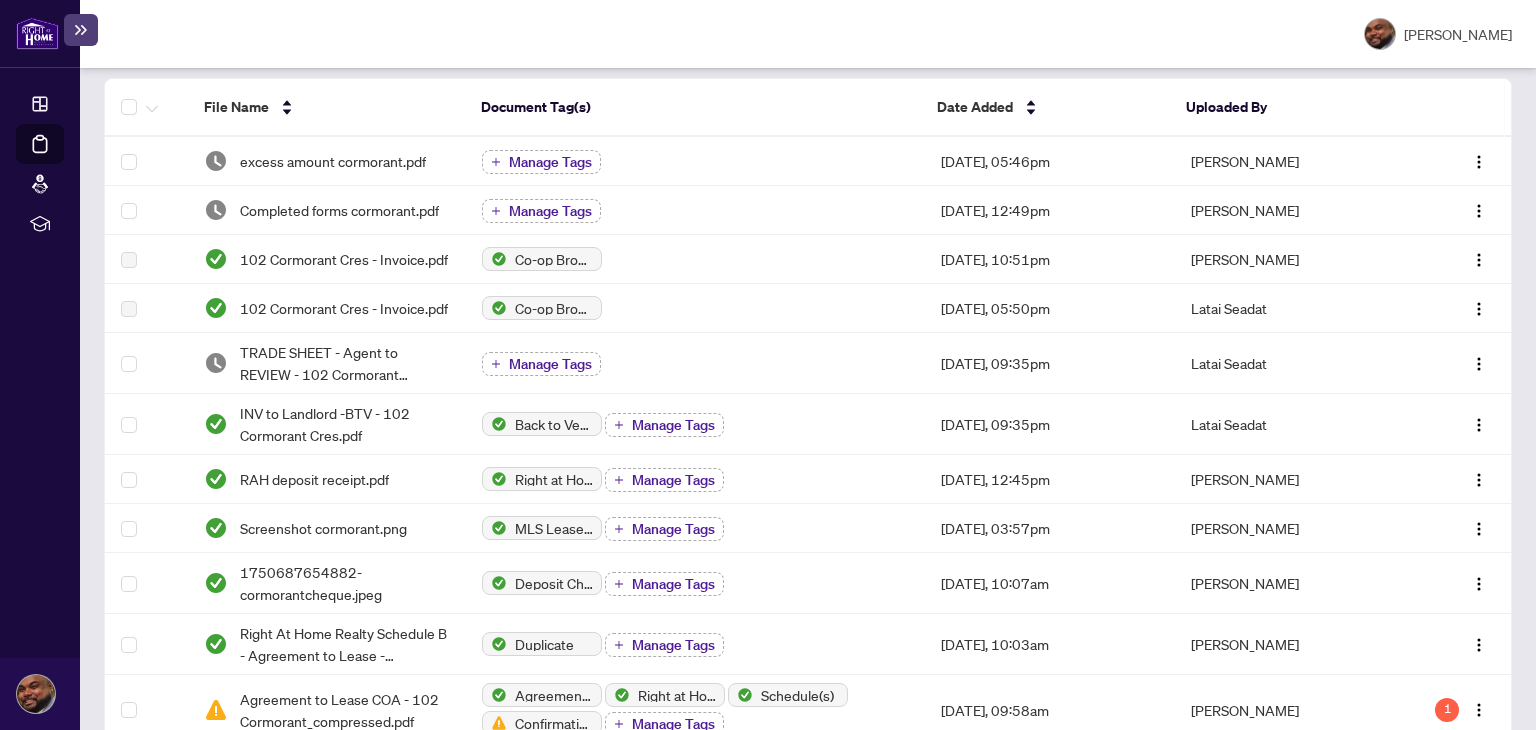 scroll, scrollTop: 332, scrollLeft: 0, axis: vertical 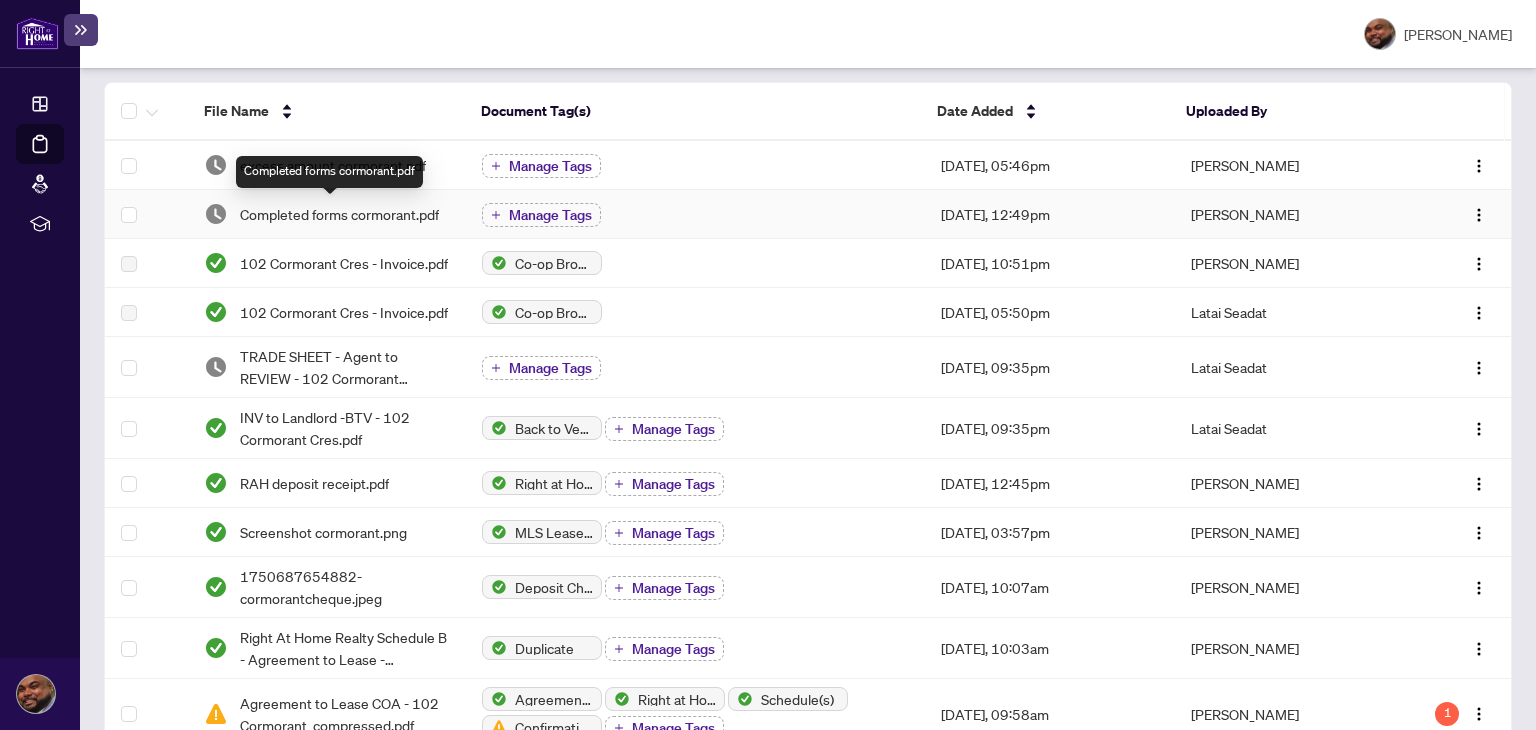 click on "Completed forms cormorant.pdf" at bounding box center [339, 214] 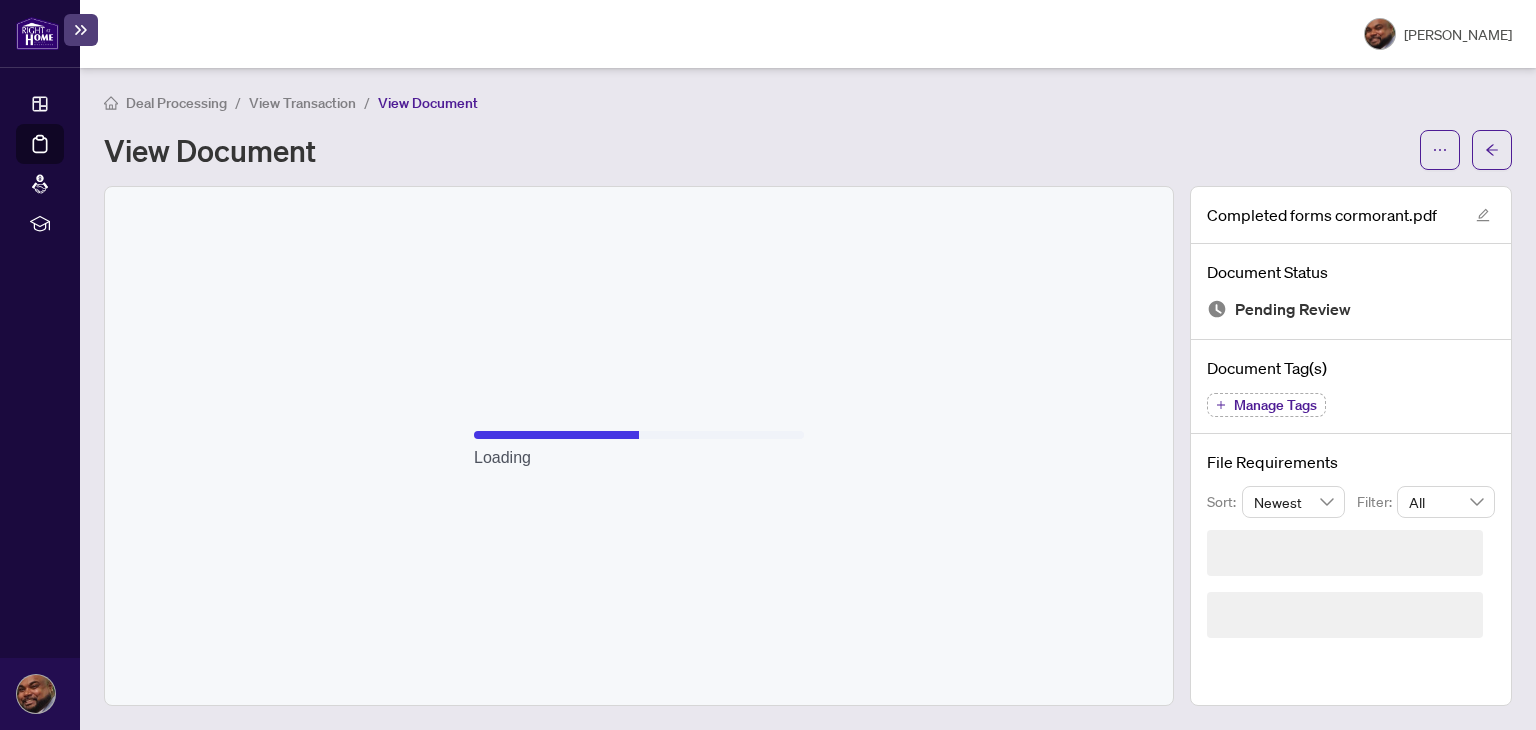 scroll, scrollTop: 0, scrollLeft: 0, axis: both 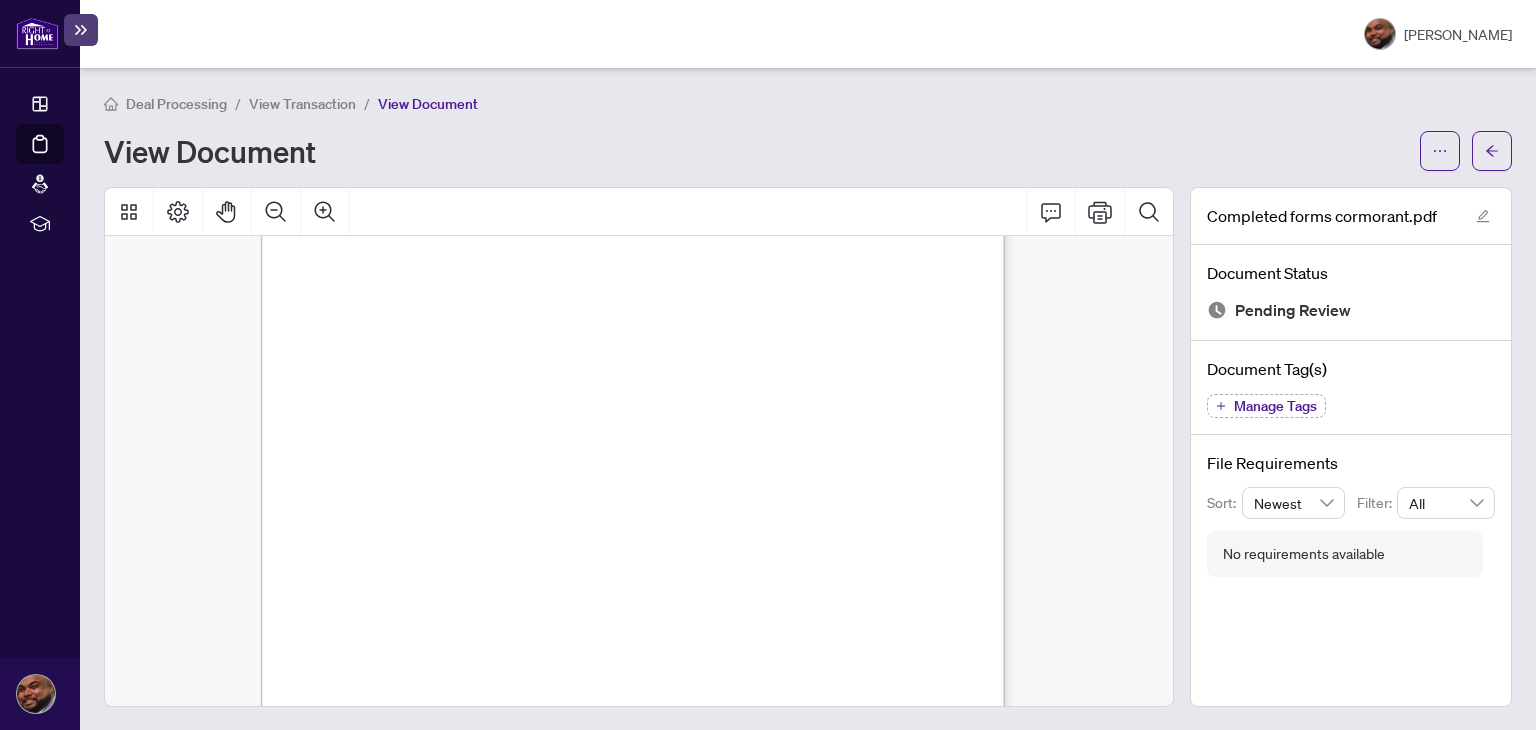 click on "CamScanner" at bounding box center [726, 598] 